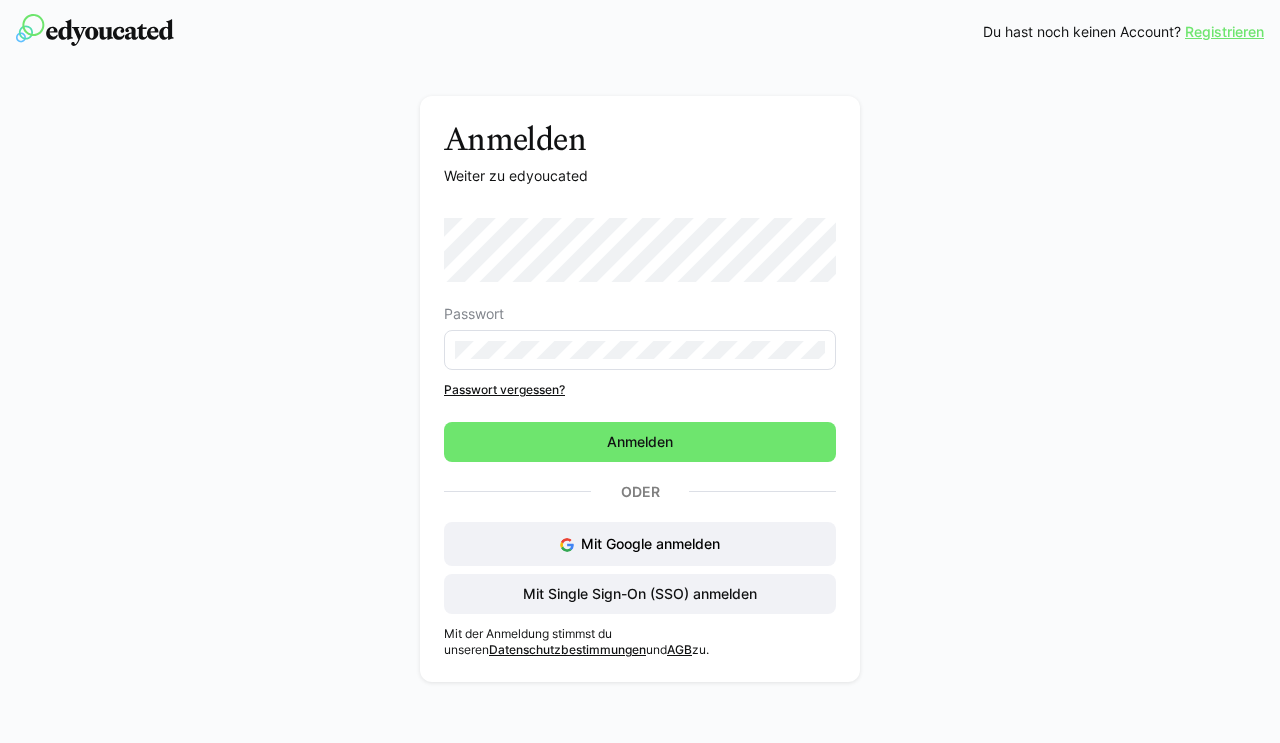 scroll, scrollTop: 0, scrollLeft: 0, axis: both 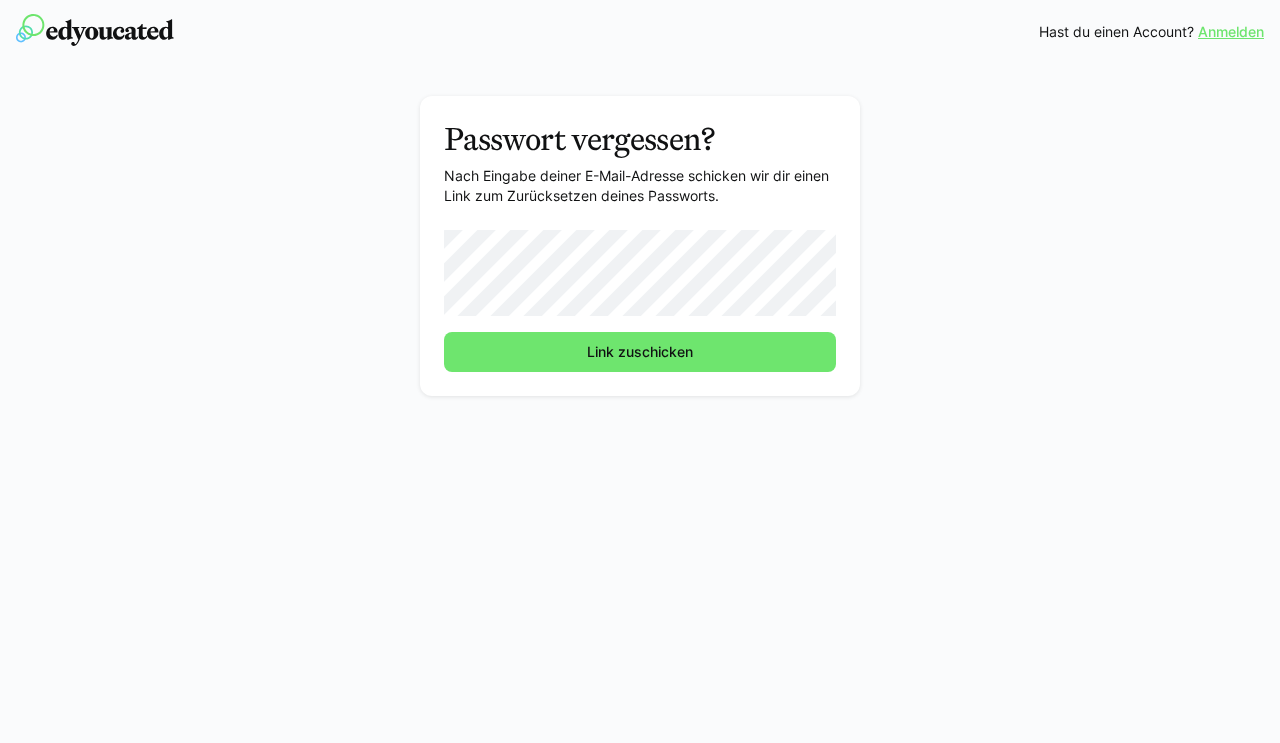 click on "Link zuschicken" 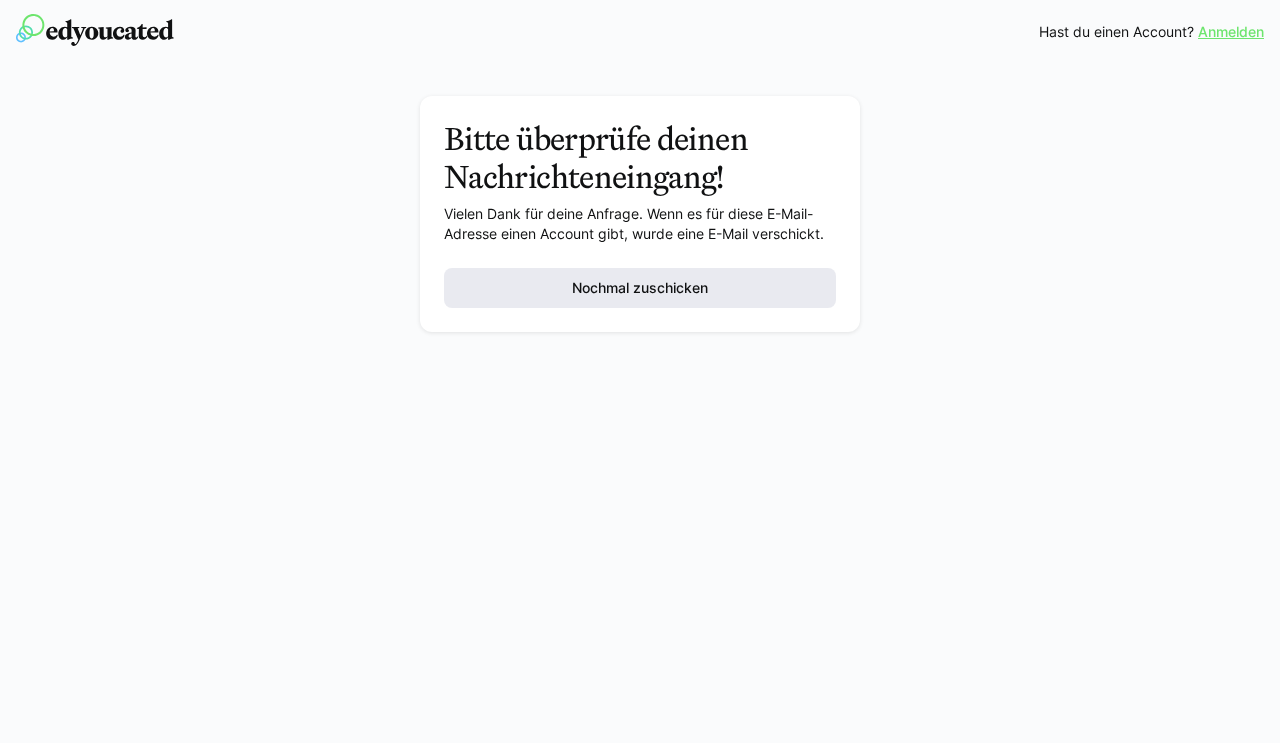 click on "Nochmal zuschicken" 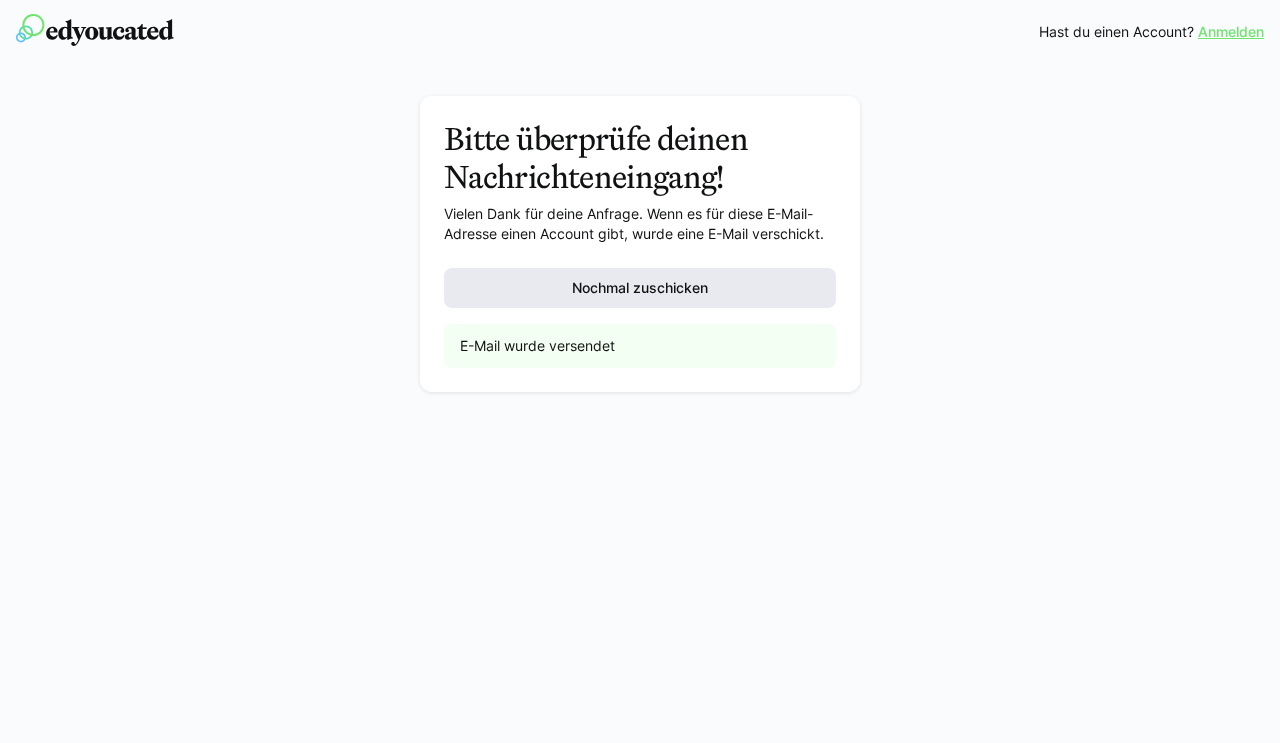 click on "Nochmal zuschicken" 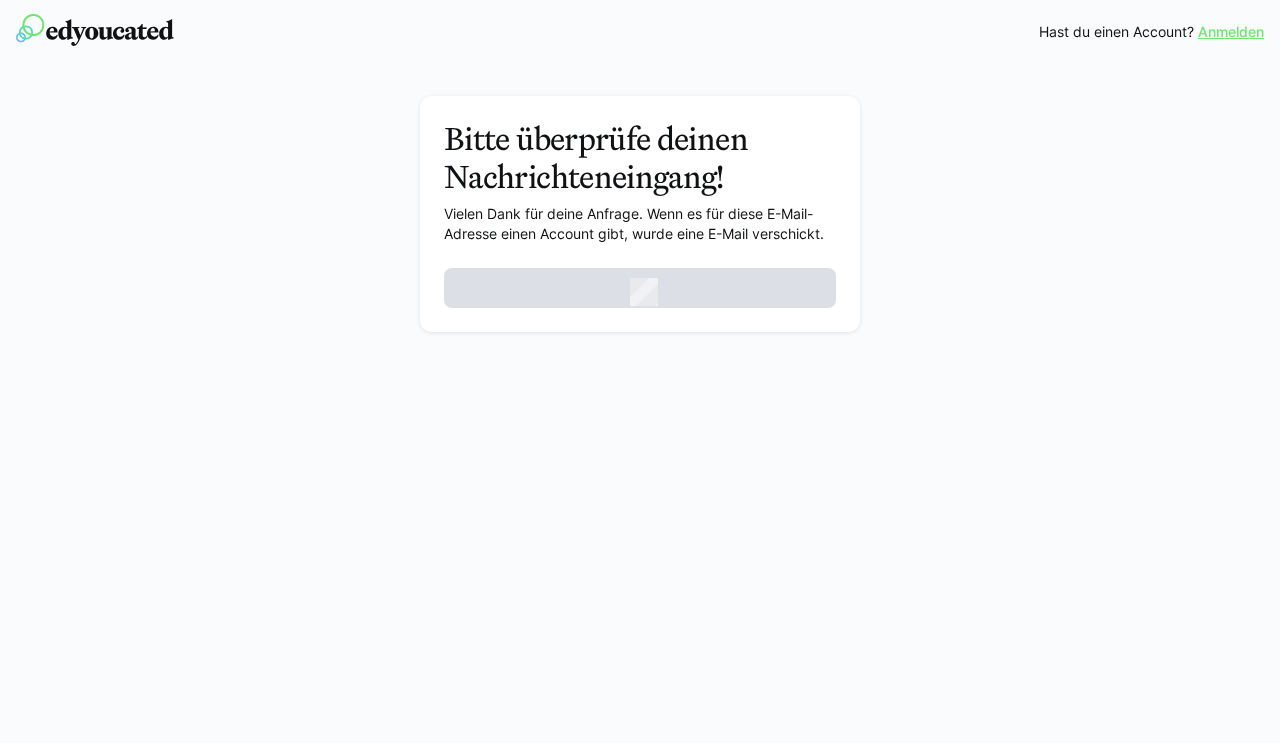 click on "Anmelden" 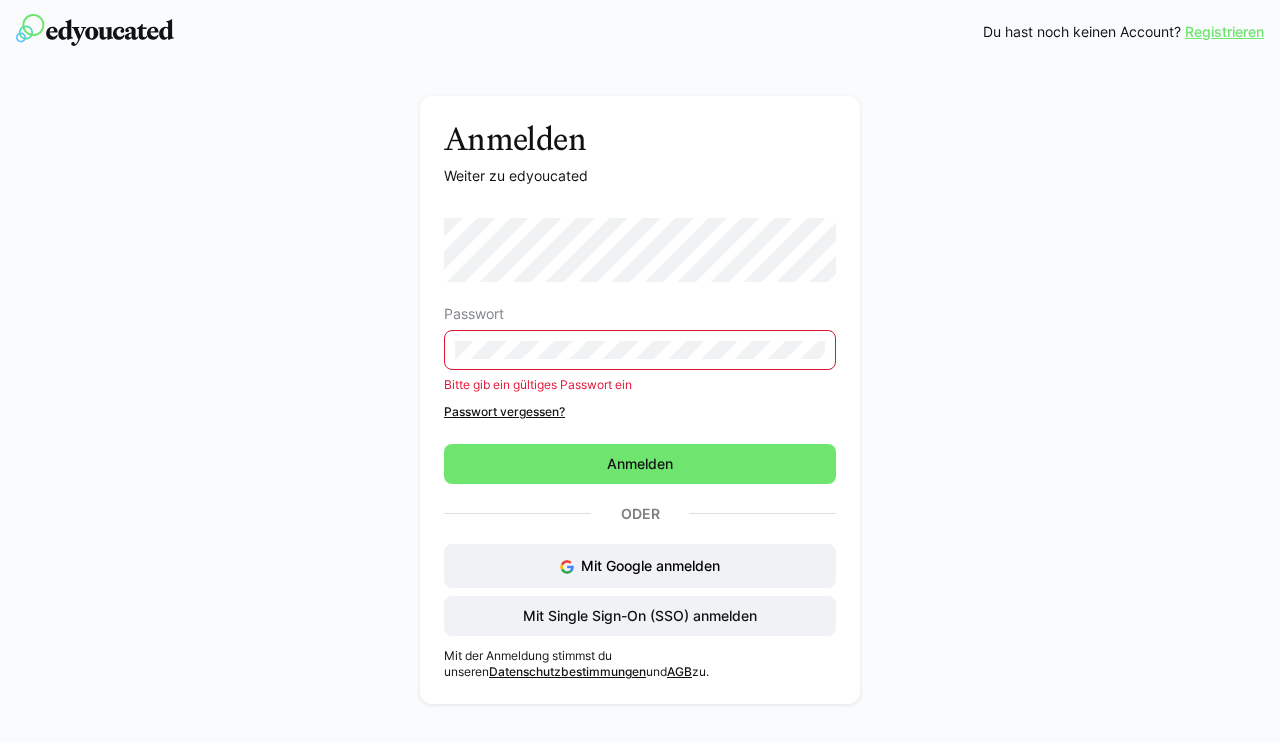 click 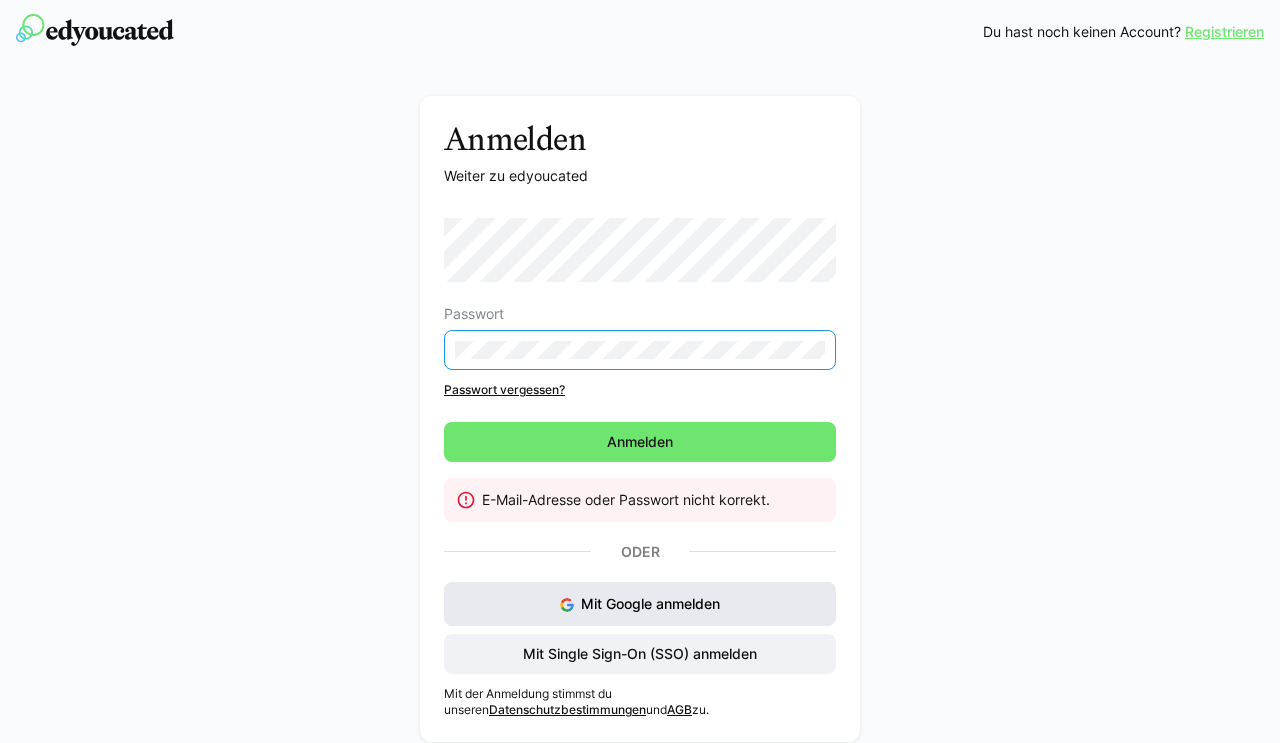 click on "Mit Google anmelden" 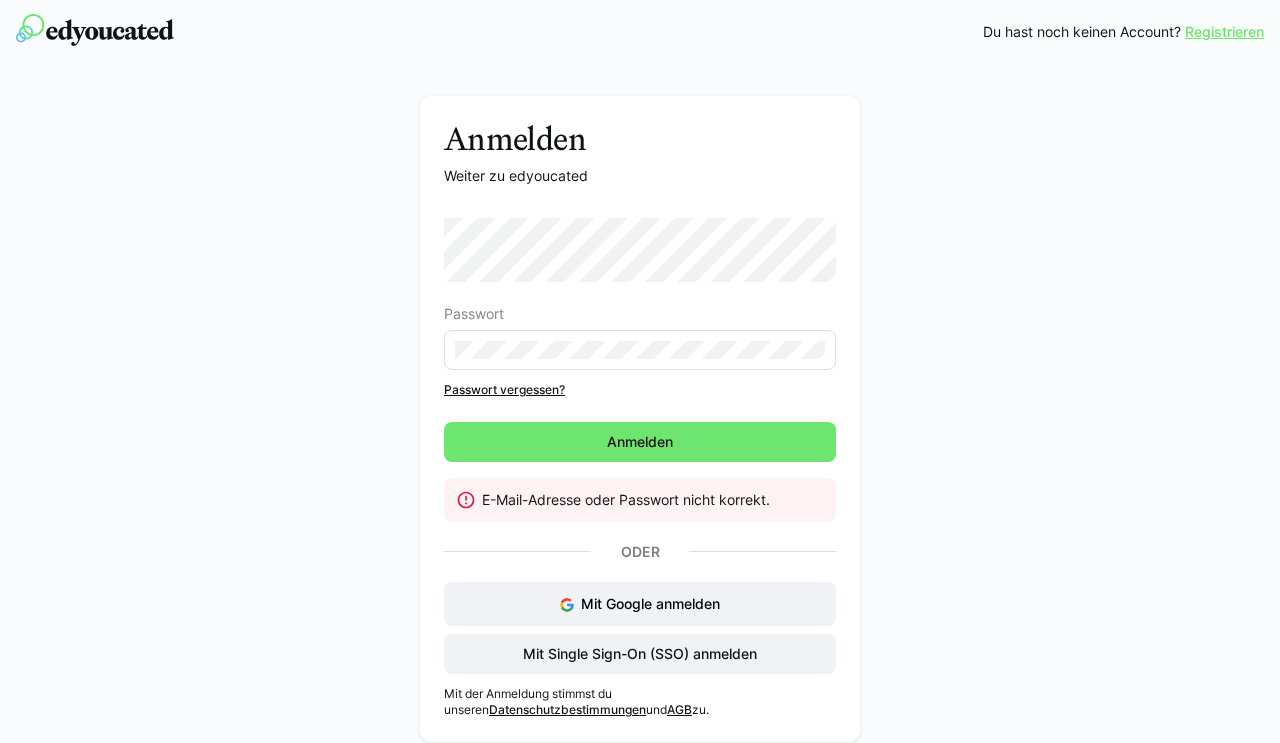 click on "Passwort vergessen?" 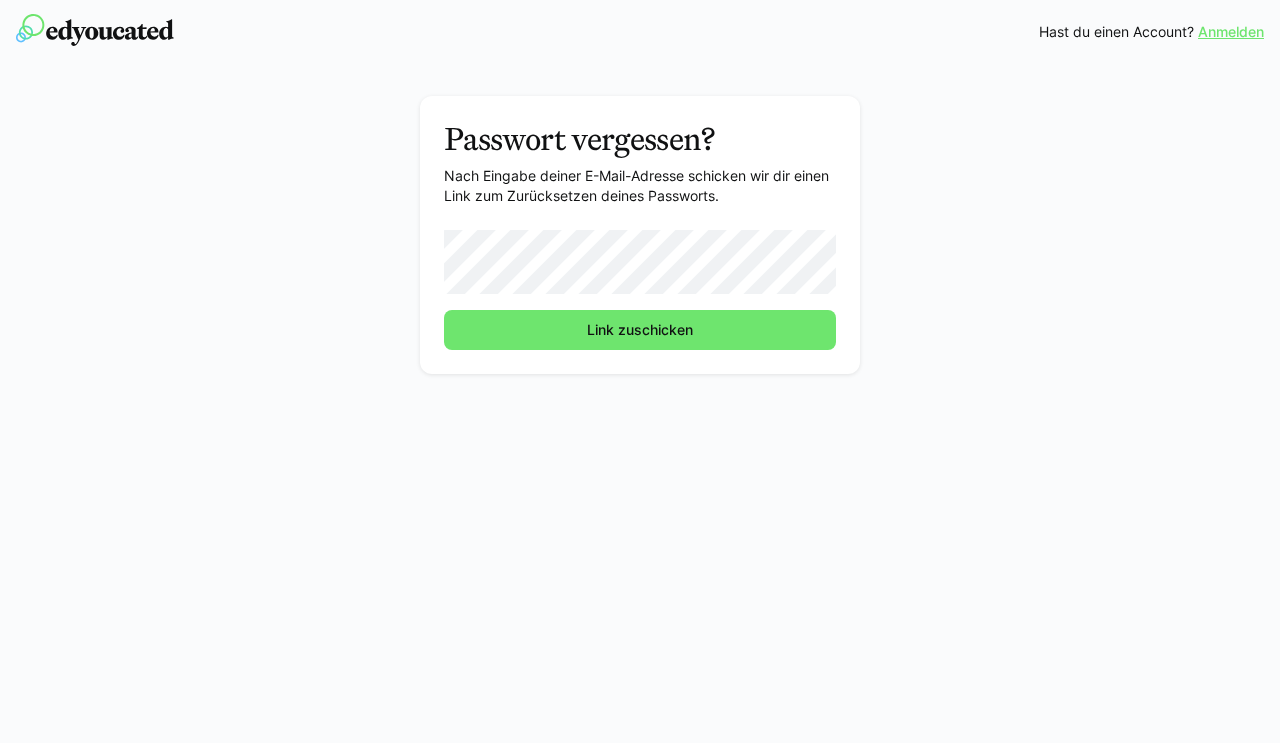 click on "Link zuschicken" 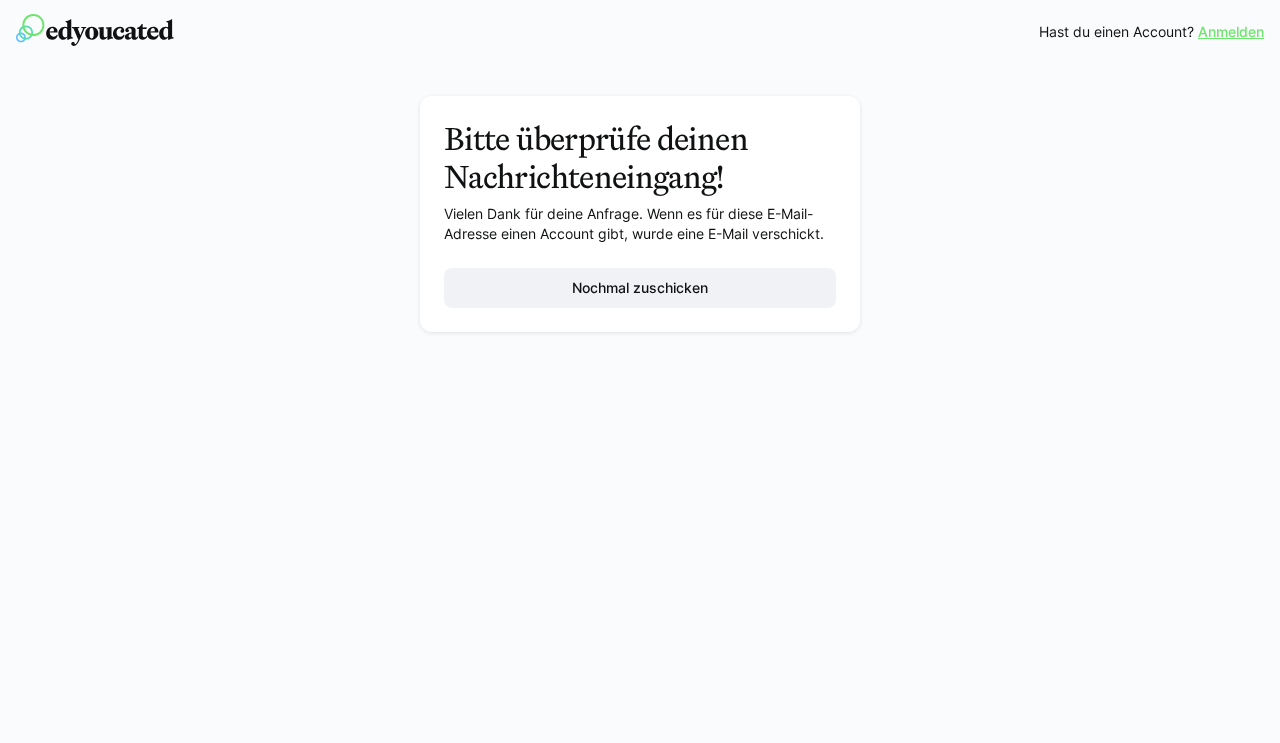 click on "Bitte überprüfe deinen Nachrichteneingang! Vielen Dank für deine Anfrage. Wenn es für diese E-Mail-Adresse einen Account gibt, wurde eine E-Mail verschickt. Nochmal zuschicken" 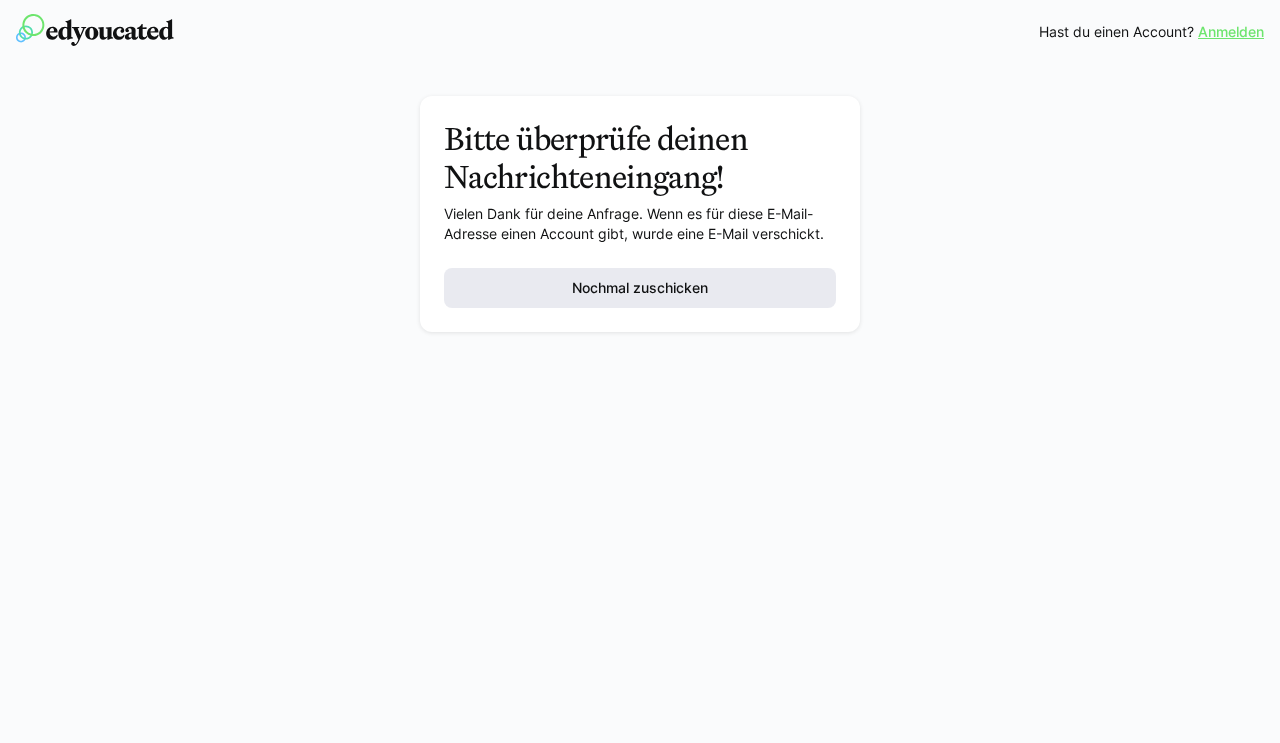 click on "Nochmal zuschicken" 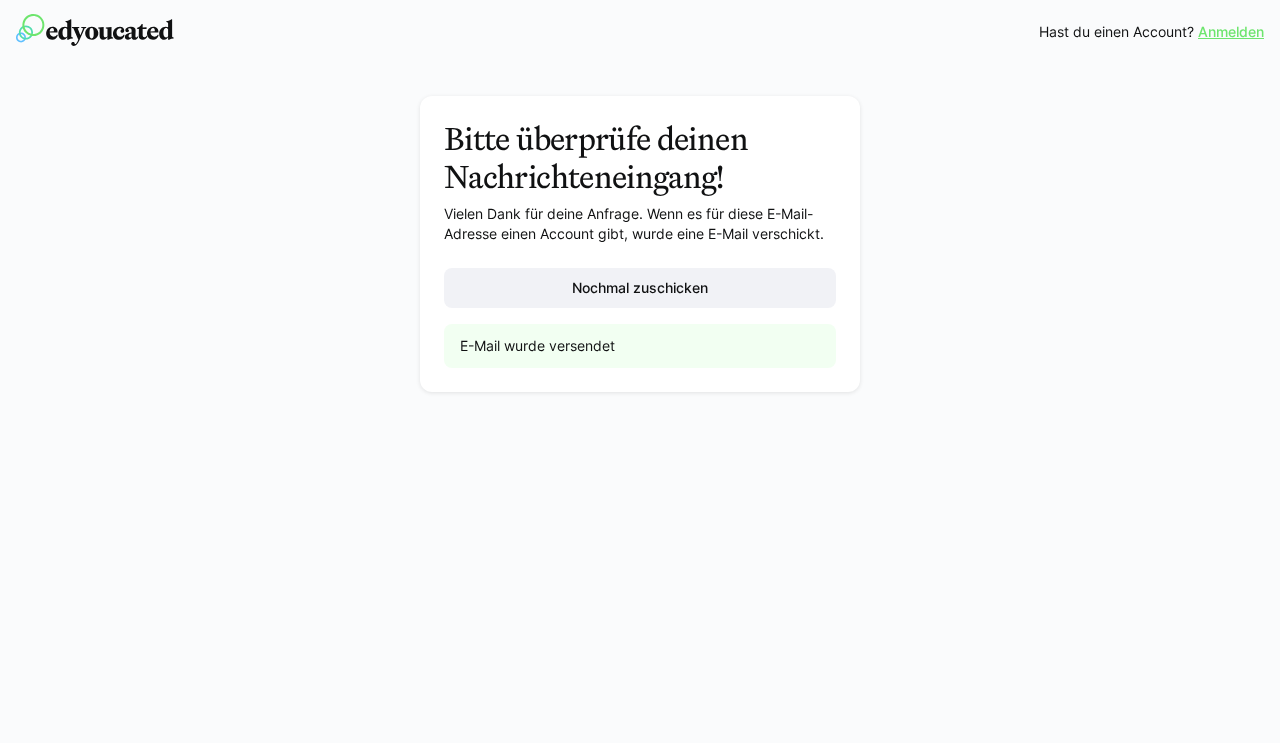 click on "Anmelden" 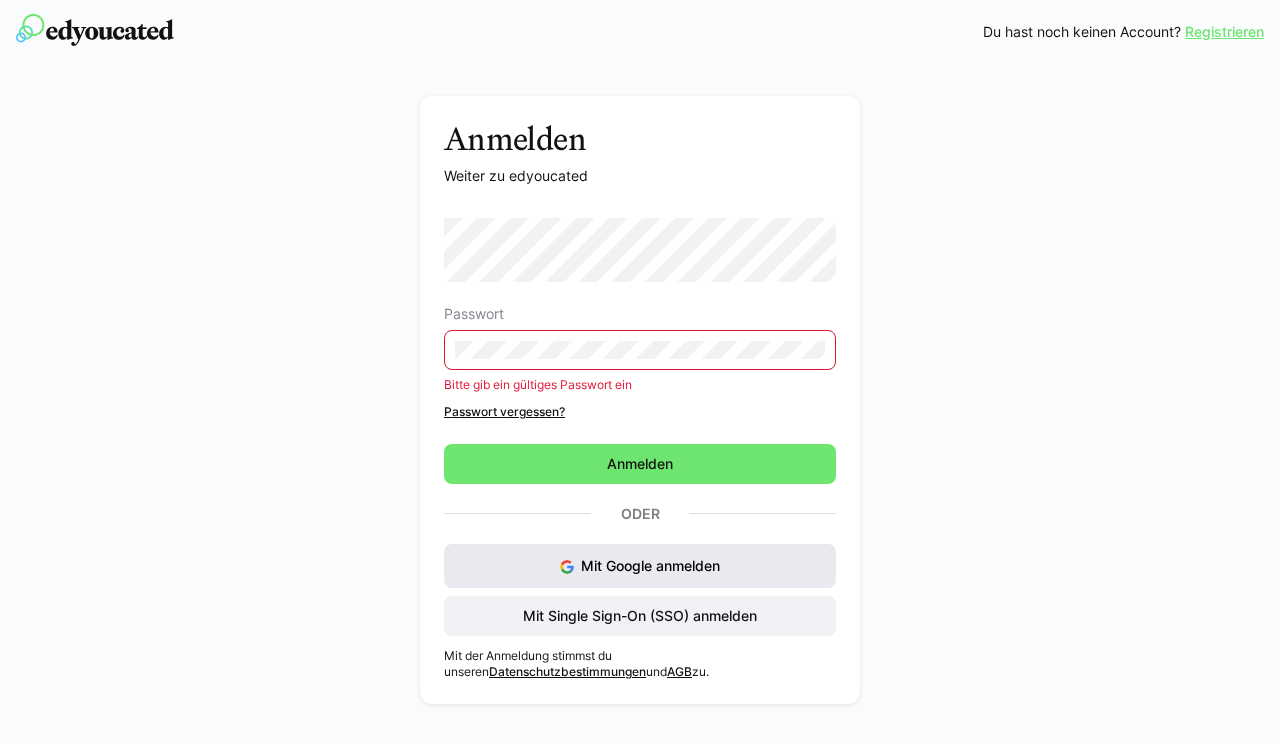 click on "Mit Google anmelden" 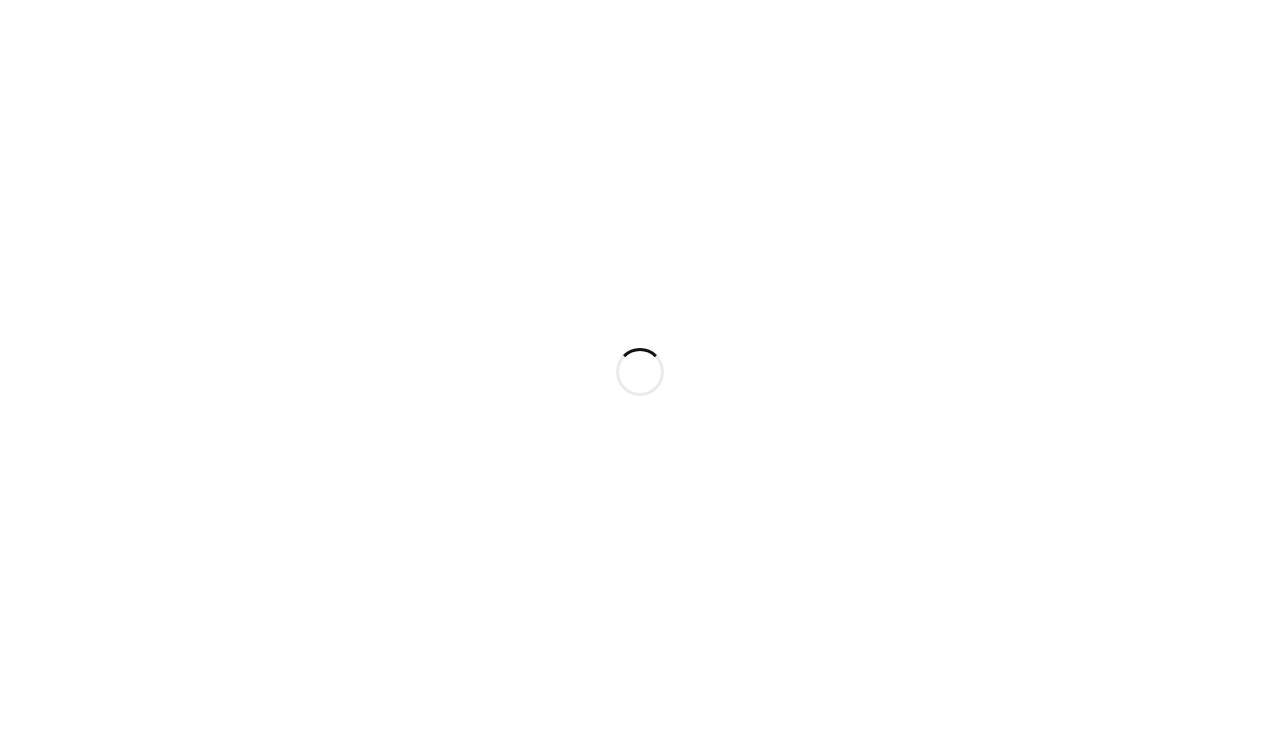 scroll, scrollTop: 0, scrollLeft: 0, axis: both 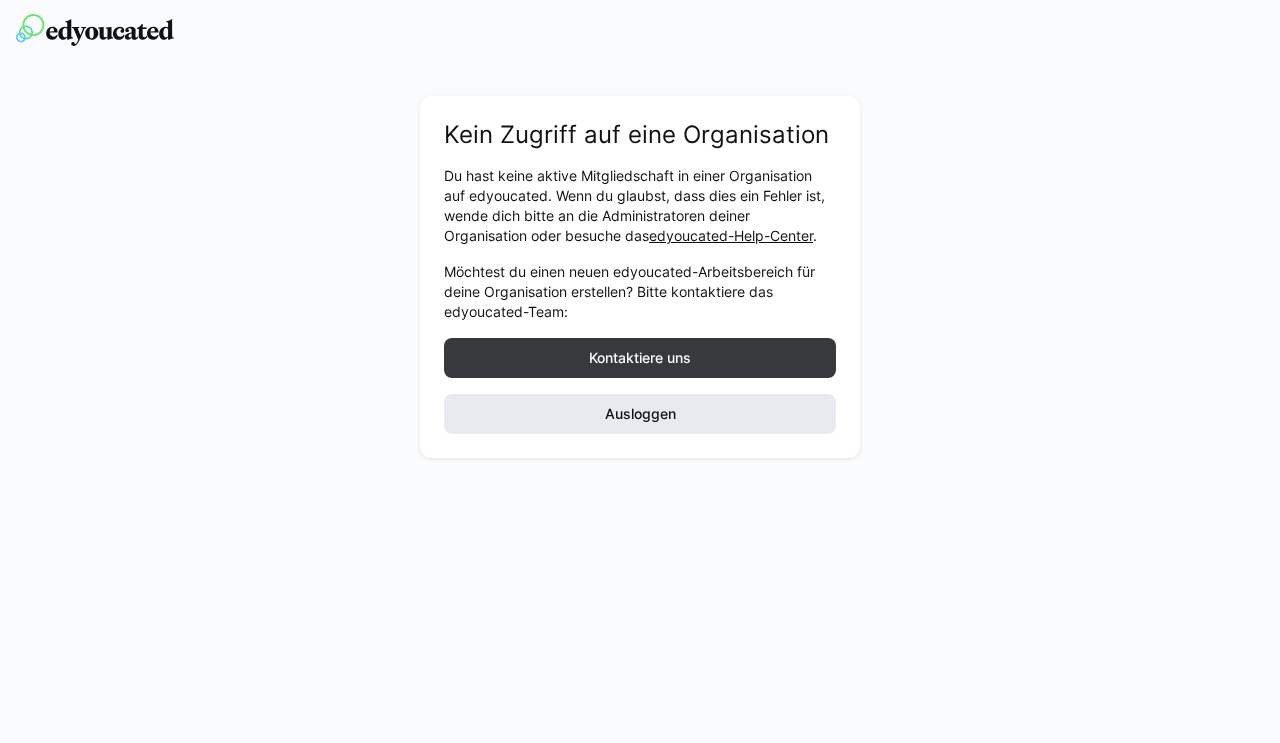click on "Ausloggen" 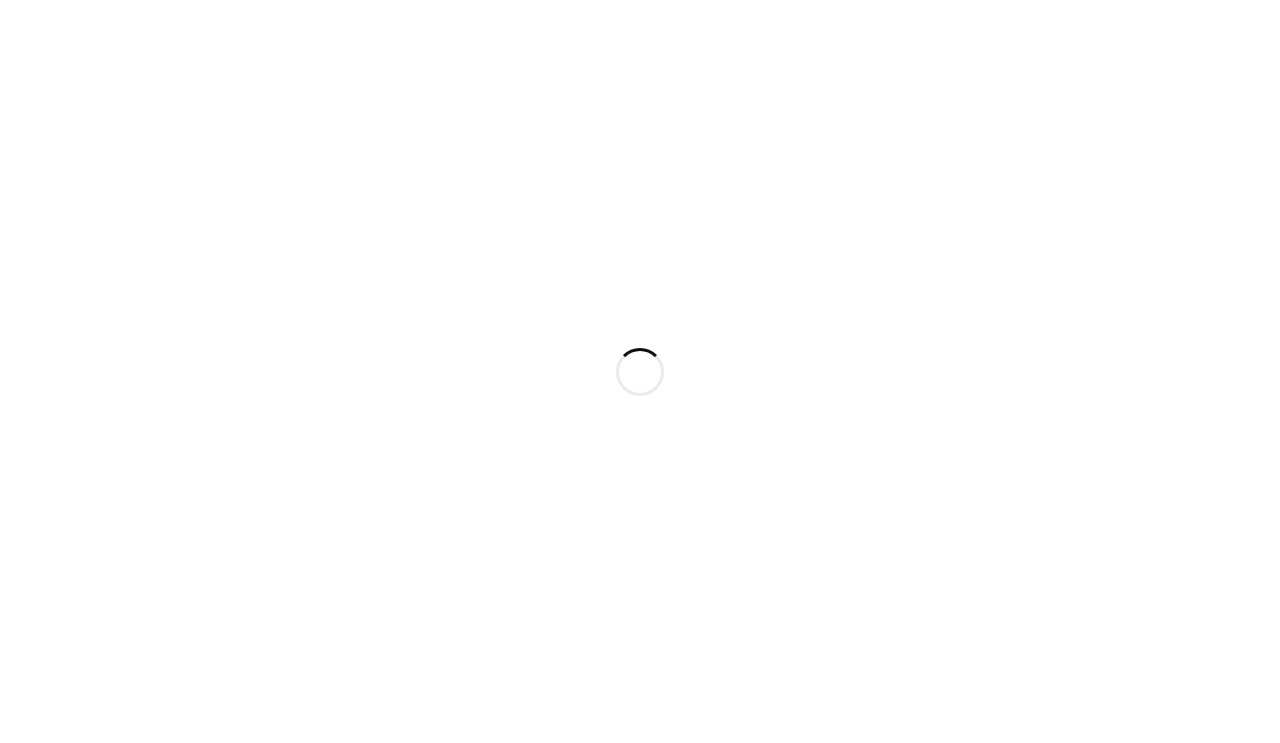 scroll, scrollTop: 0, scrollLeft: 0, axis: both 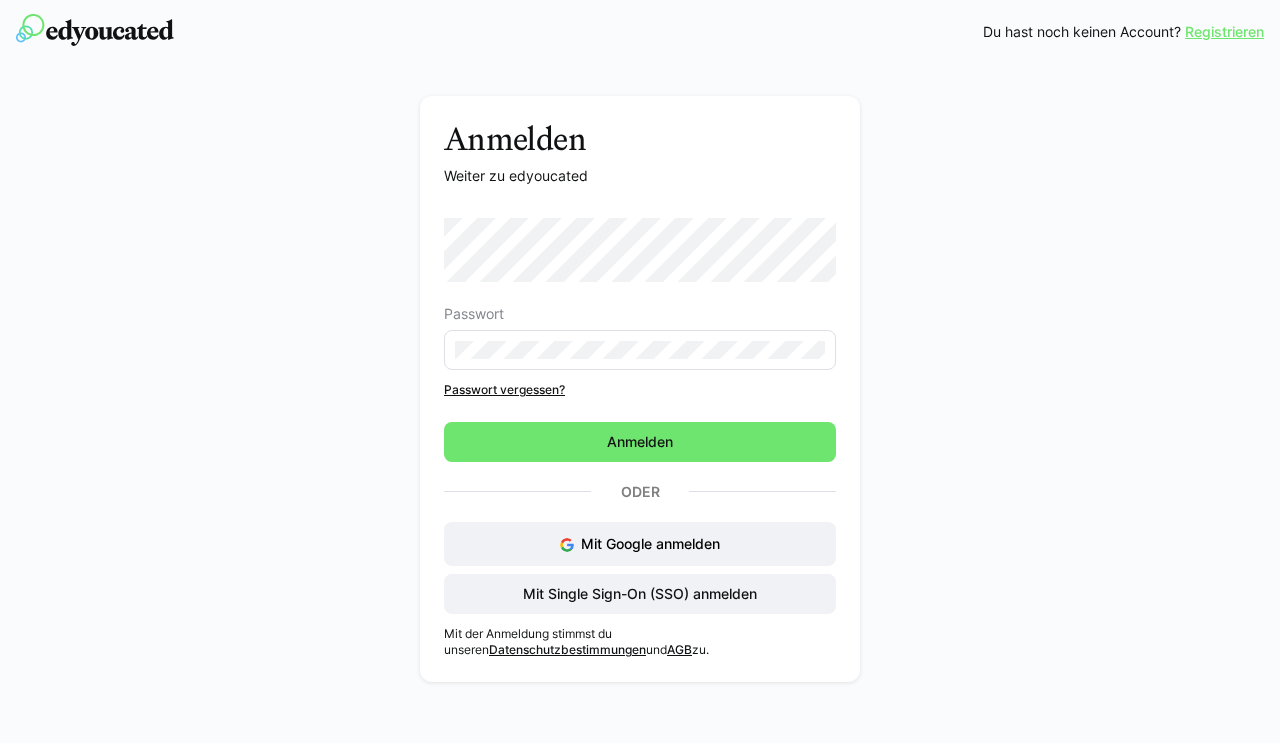 click on "Passwort" 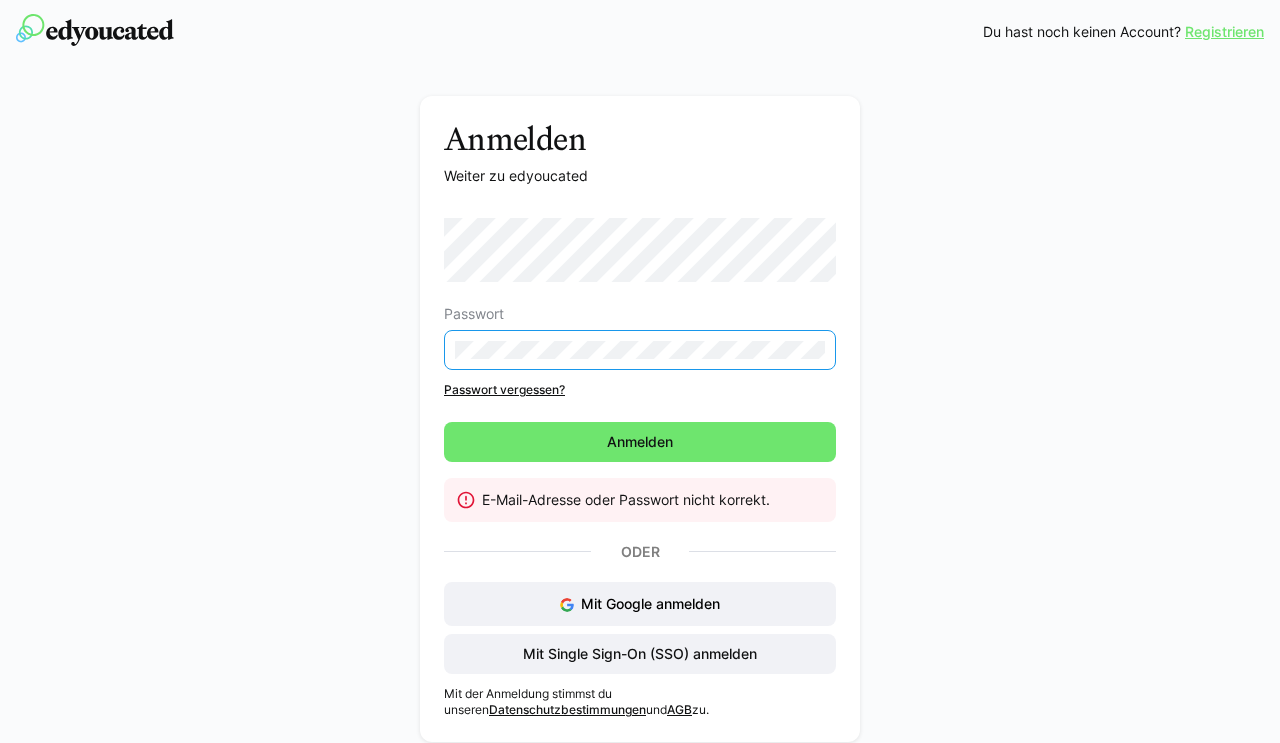 click on "Passwort vergessen?" 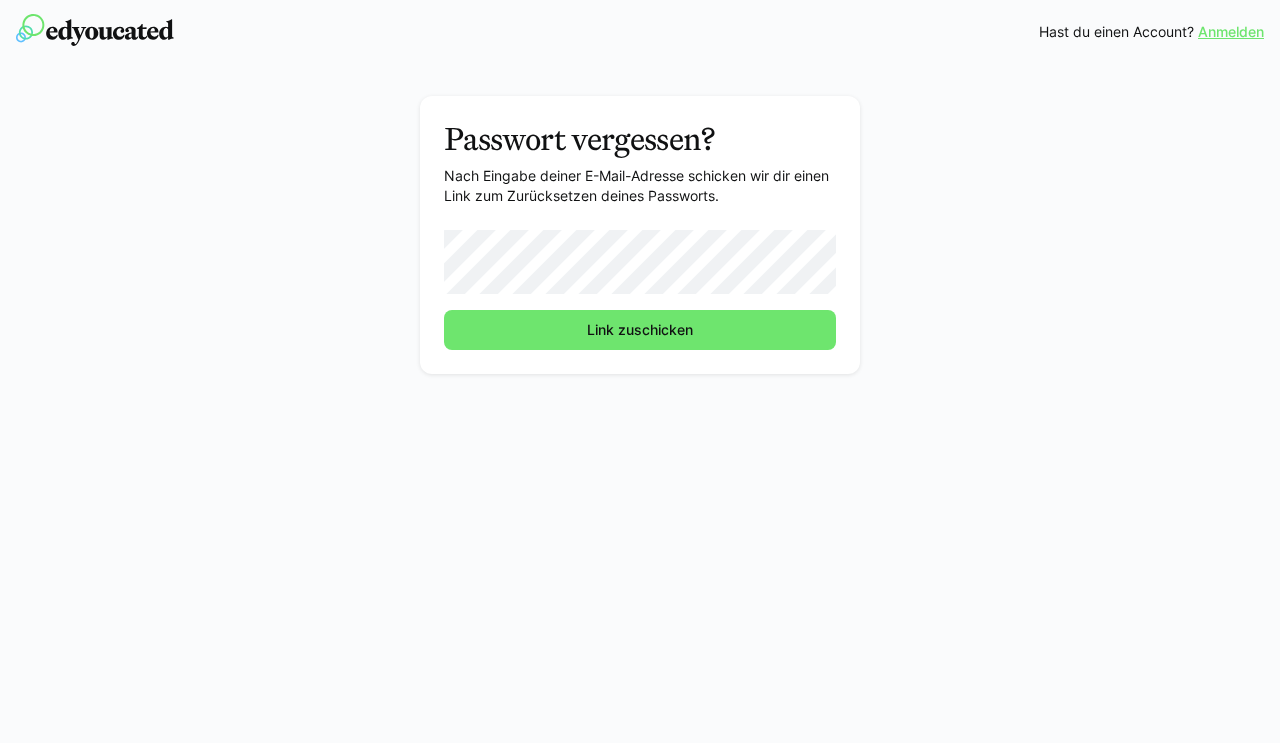 click on "Link zuschicken" 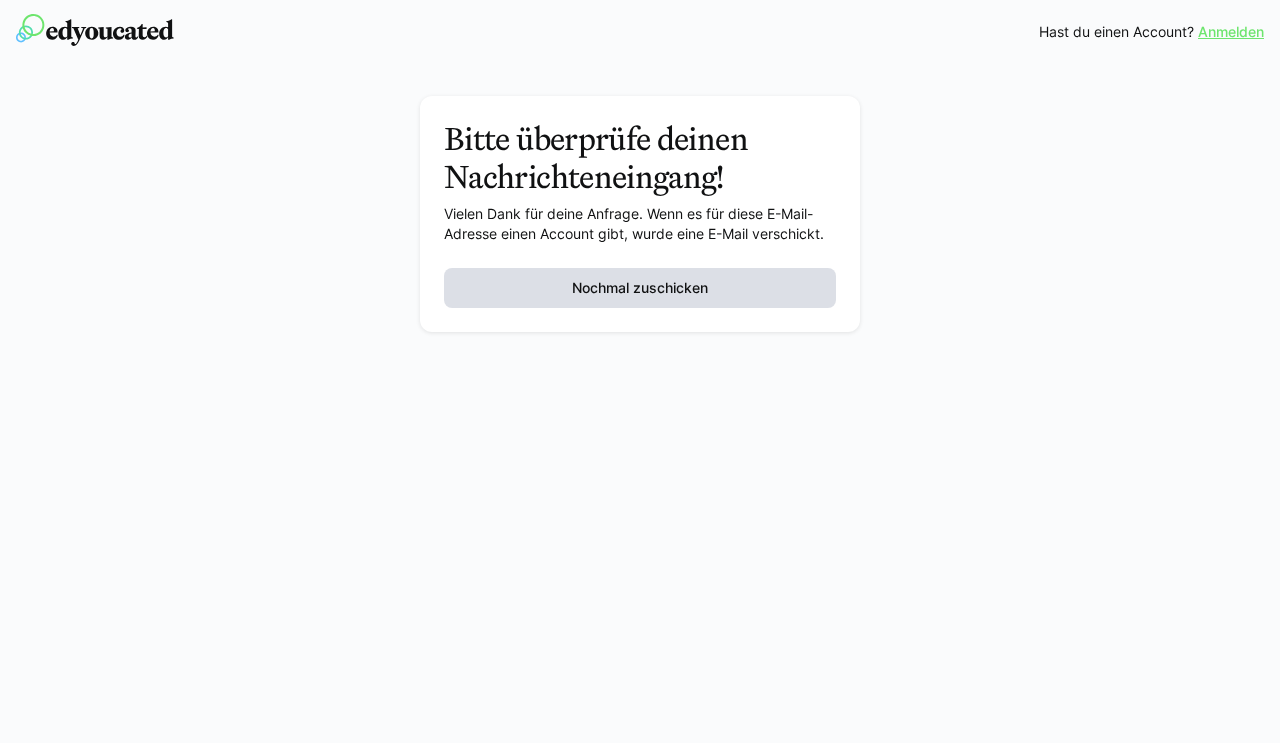 click on "Nochmal zuschicken" 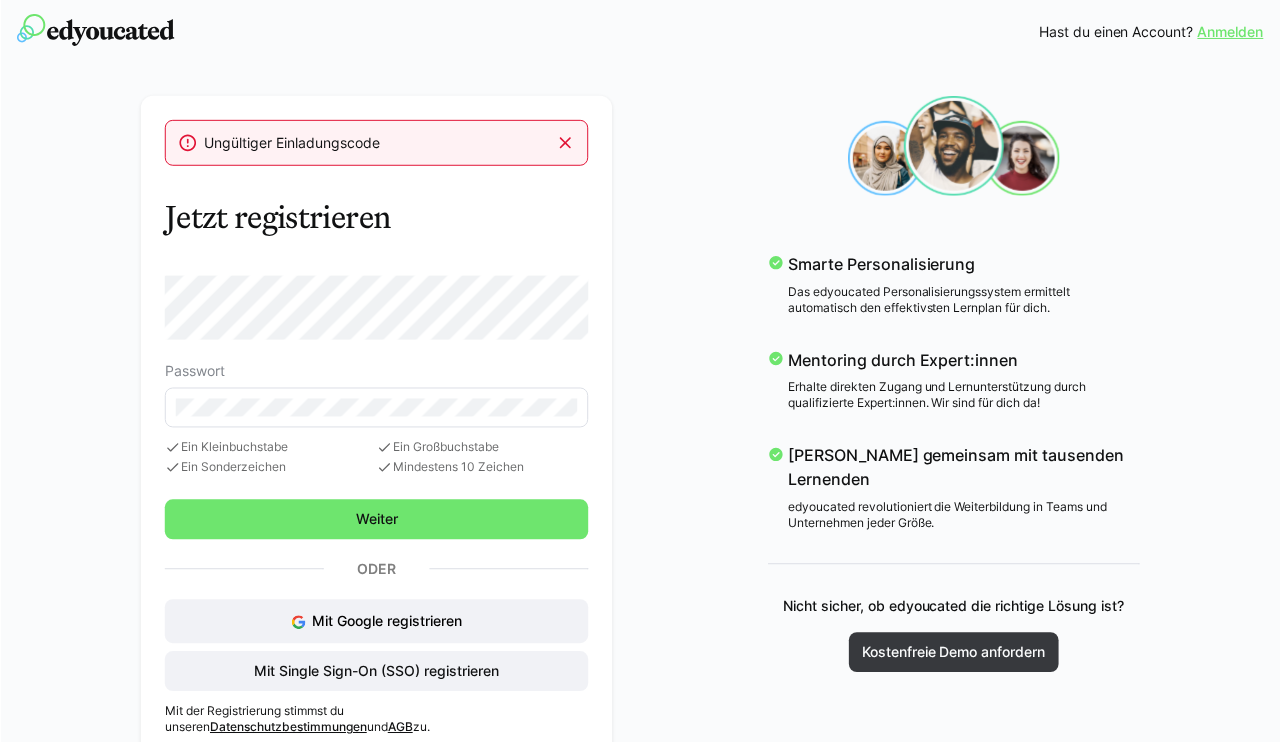 scroll, scrollTop: 0, scrollLeft: 0, axis: both 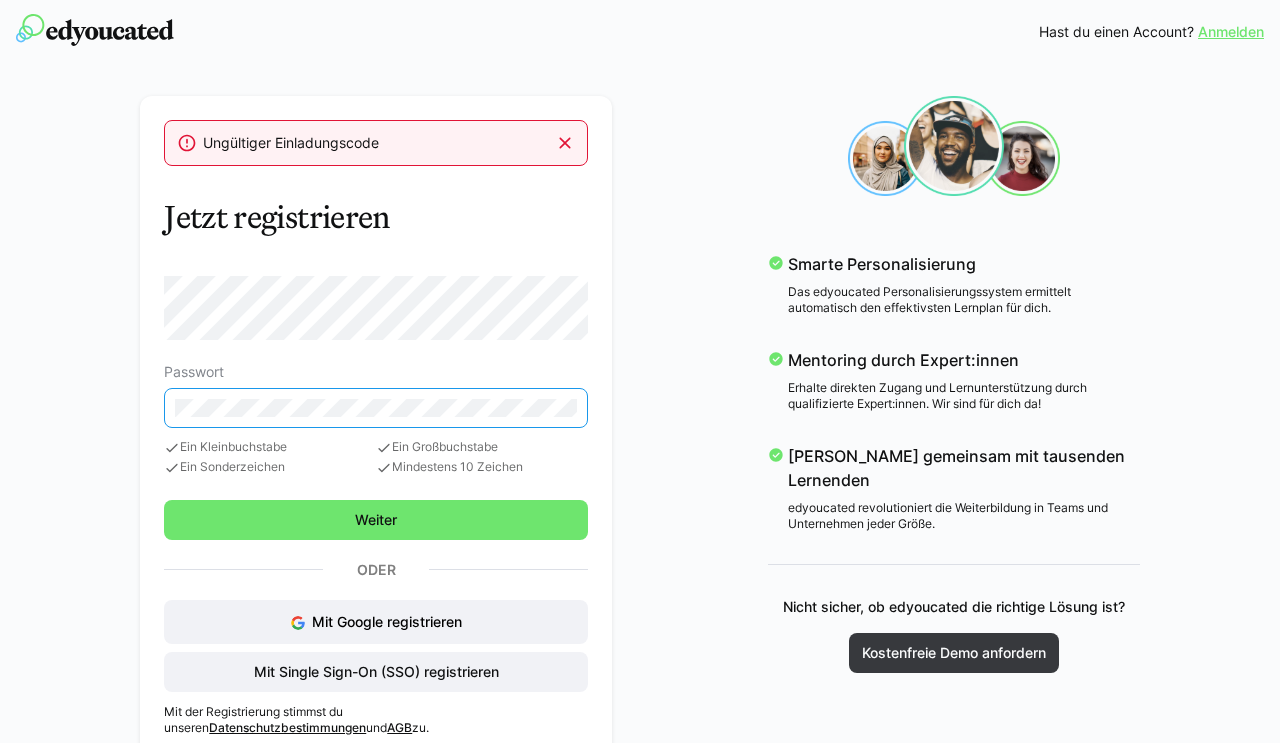 click on "Passwort" 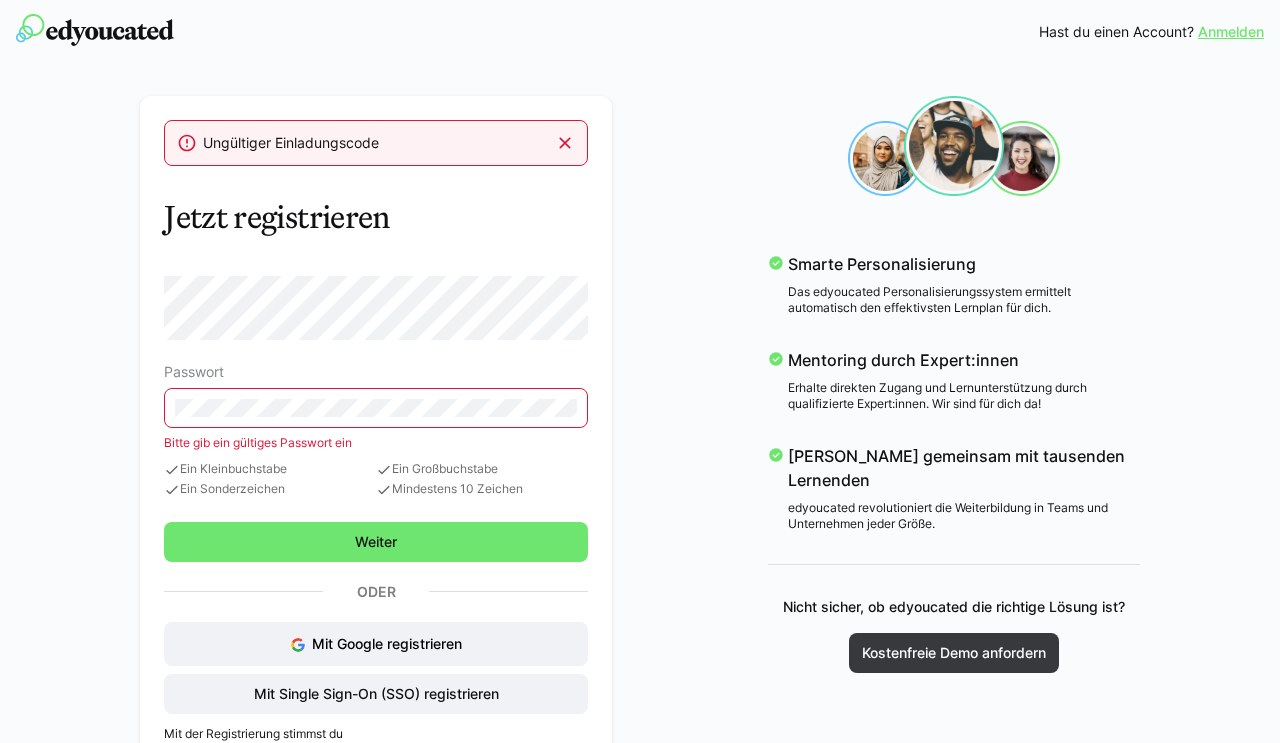 click 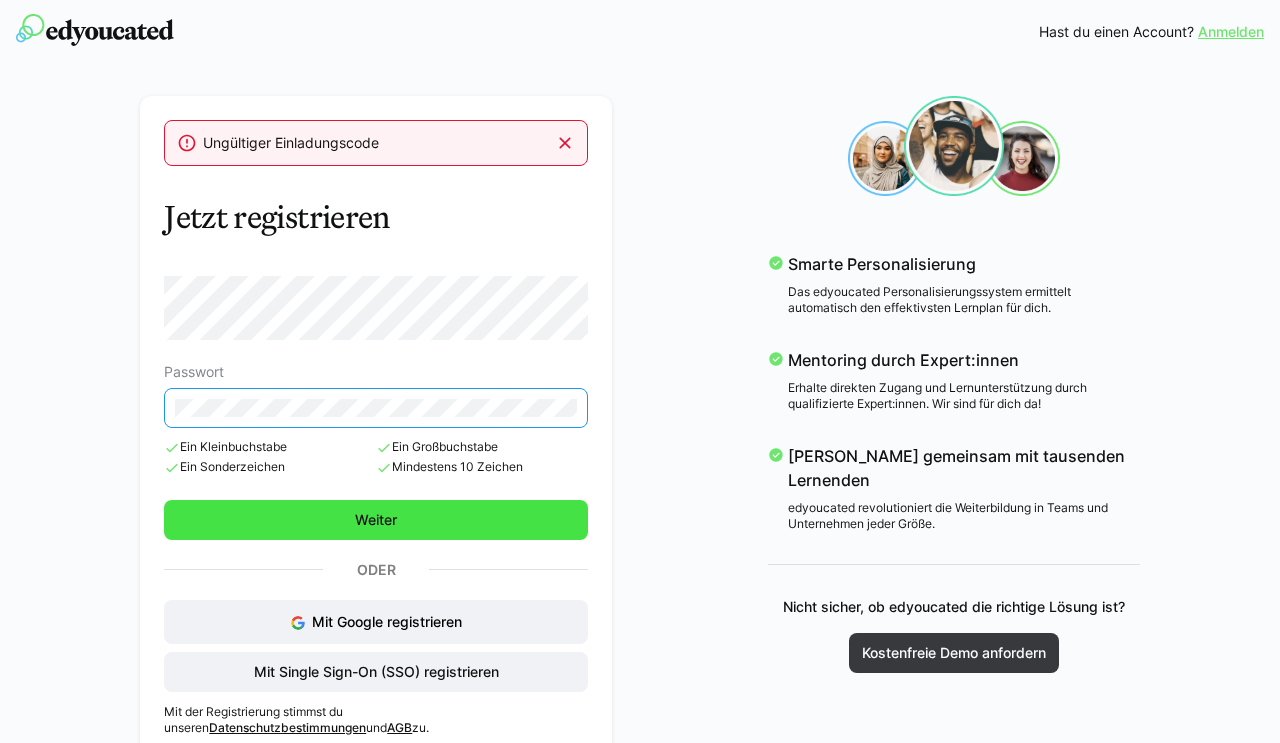 click on "Weiter" 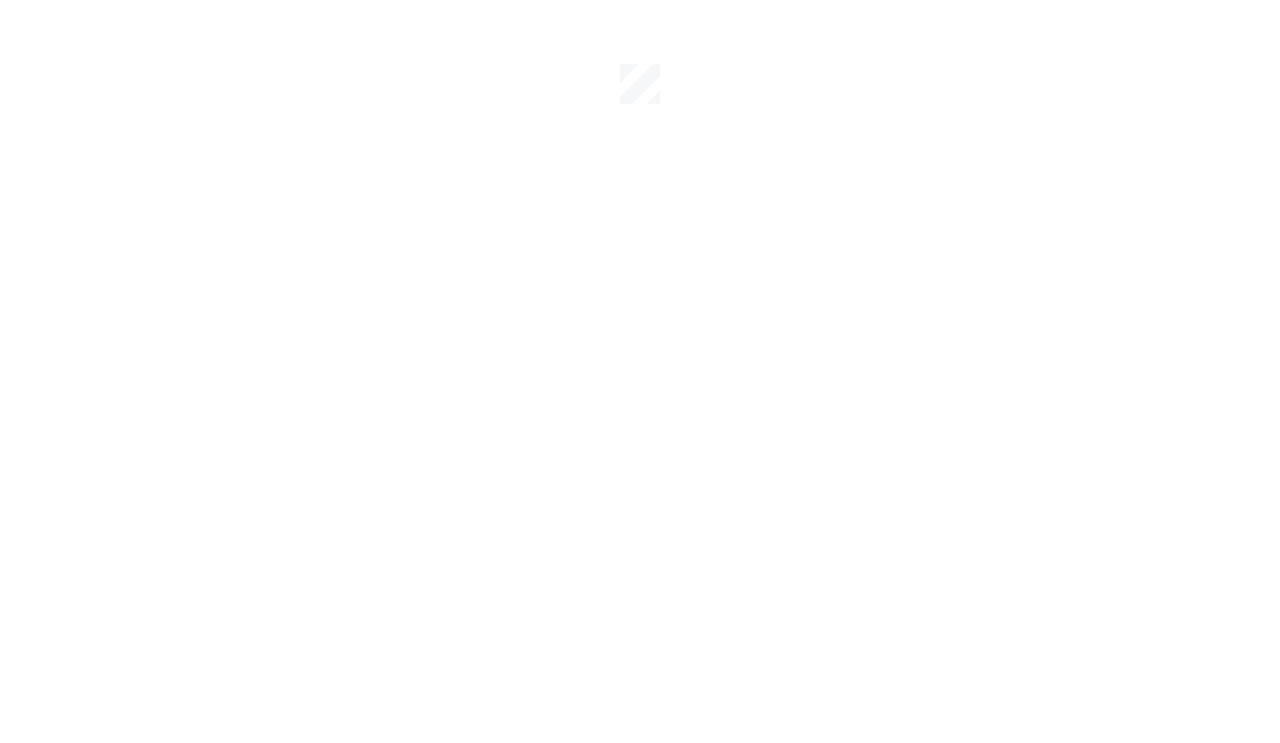 scroll, scrollTop: 0, scrollLeft: 0, axis: both 